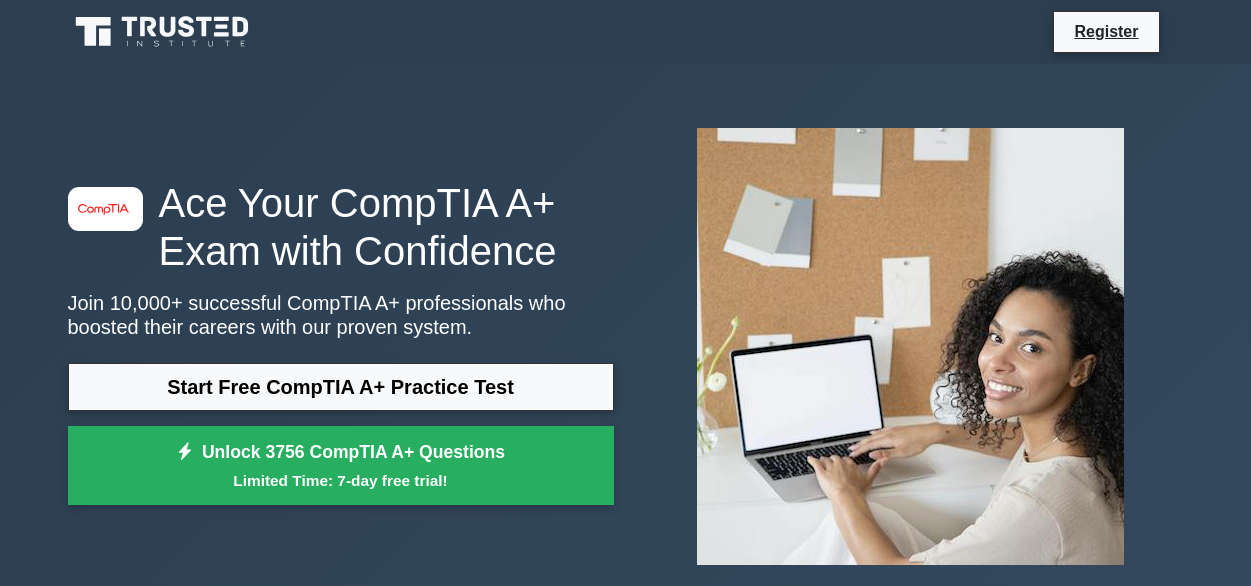 scroll, scrollTop: 0, scrollLeft: 0, axis: both 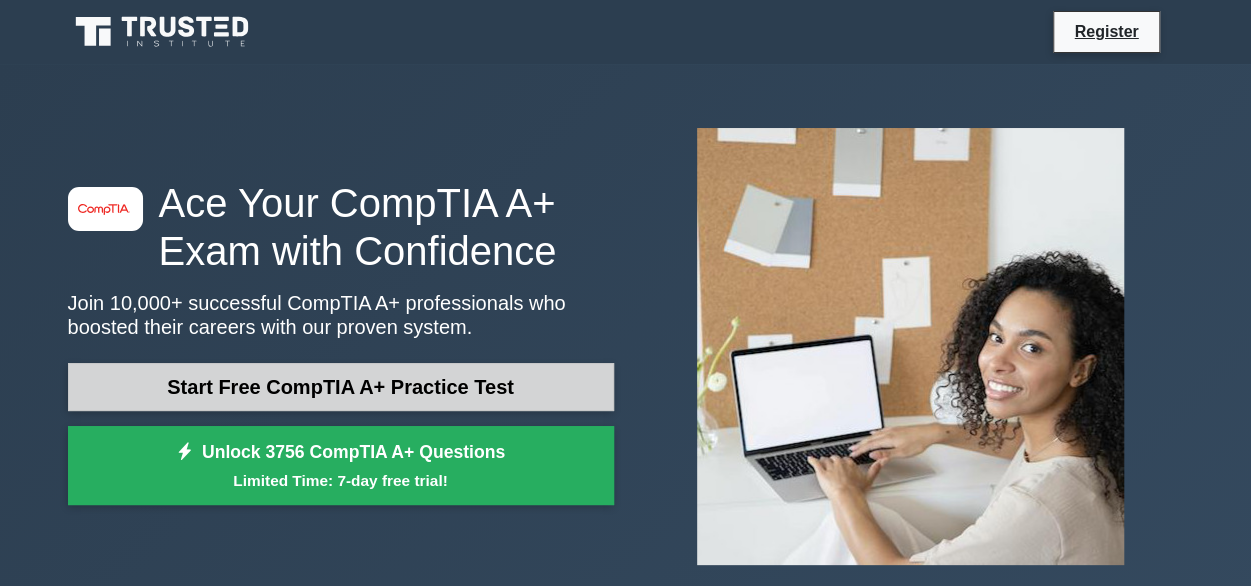 click on "Start Free CompTIA A+ Practice Test" at bounding box center (341, 387) 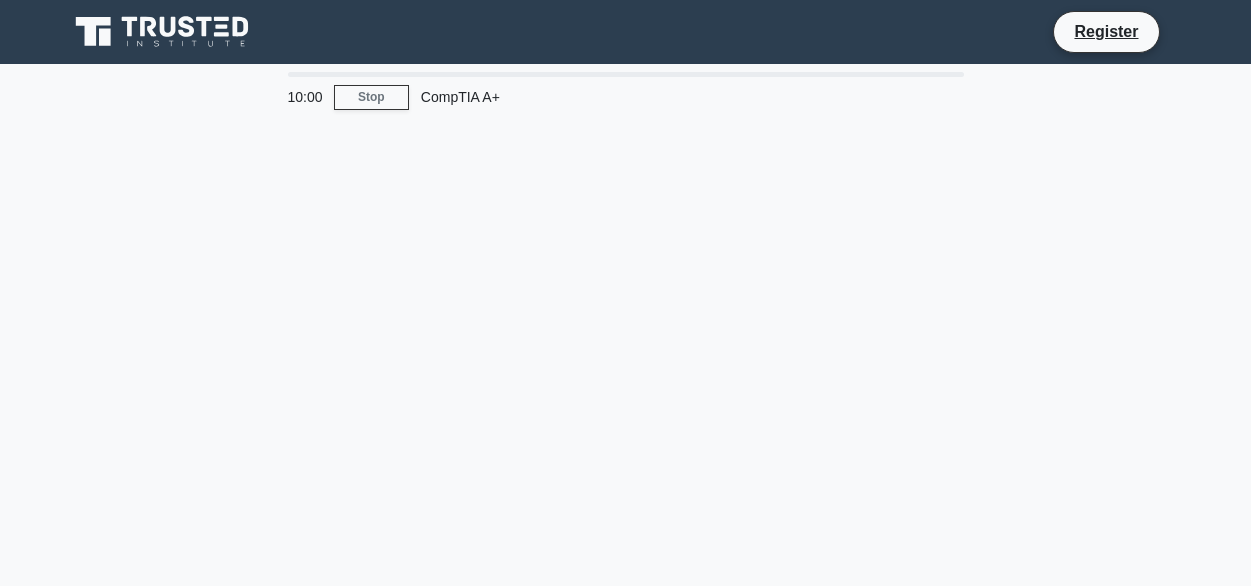 scroll, scrollTop: 0, scrollLeft: 0, axis: both 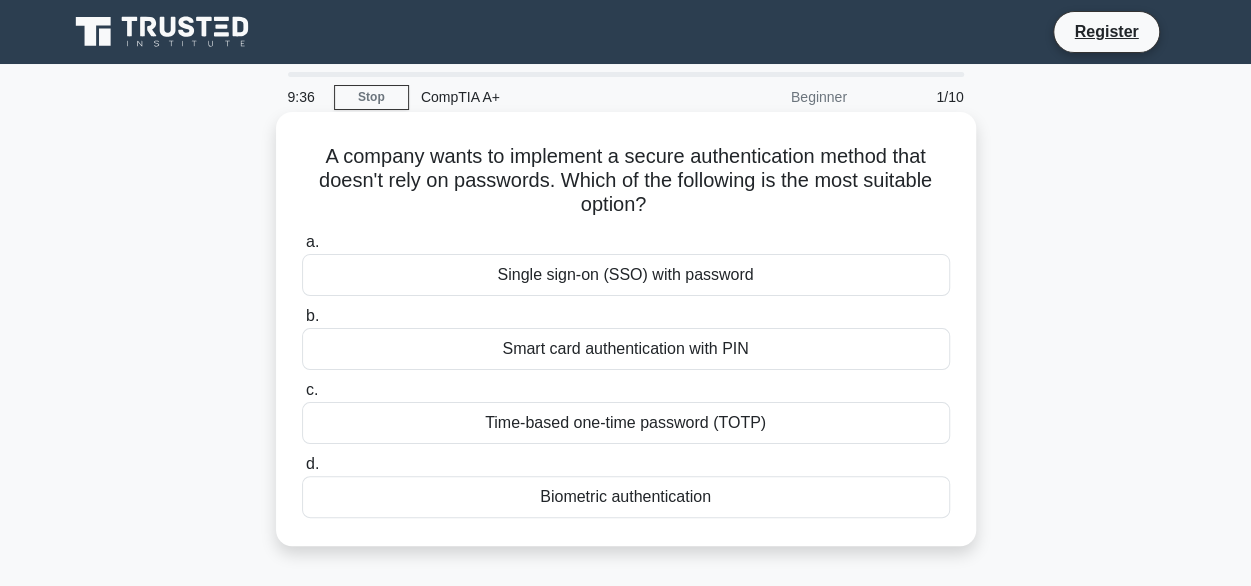 click on "Biometric authentication" at bounding box center (626, 497) 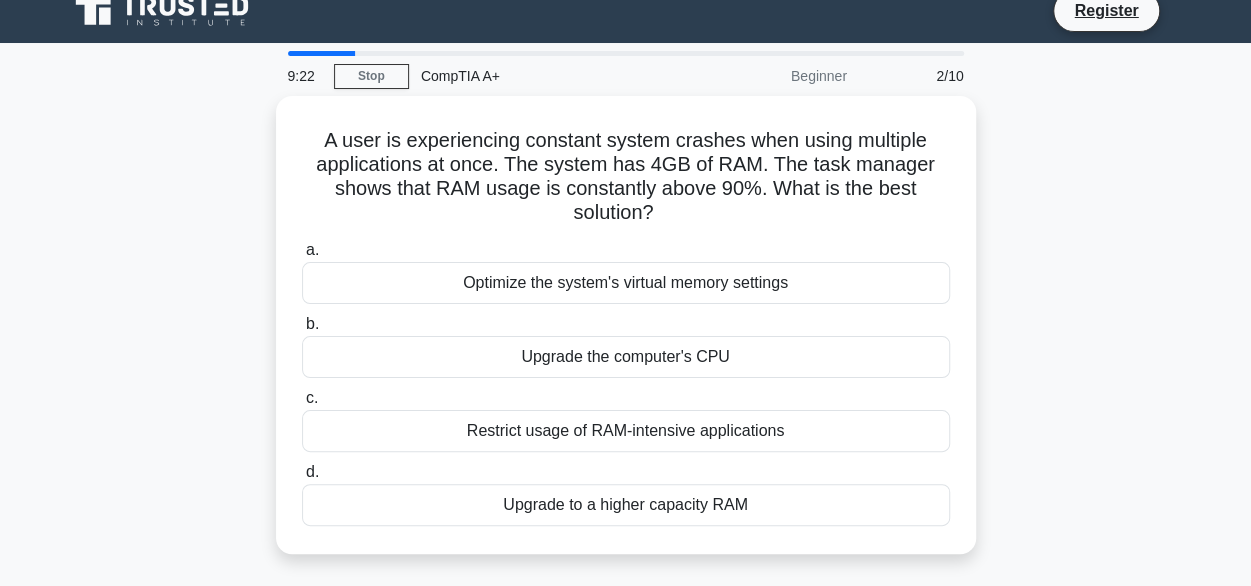 scroll, scrollTop: 25, scrollLeft: 0, axis: vertical 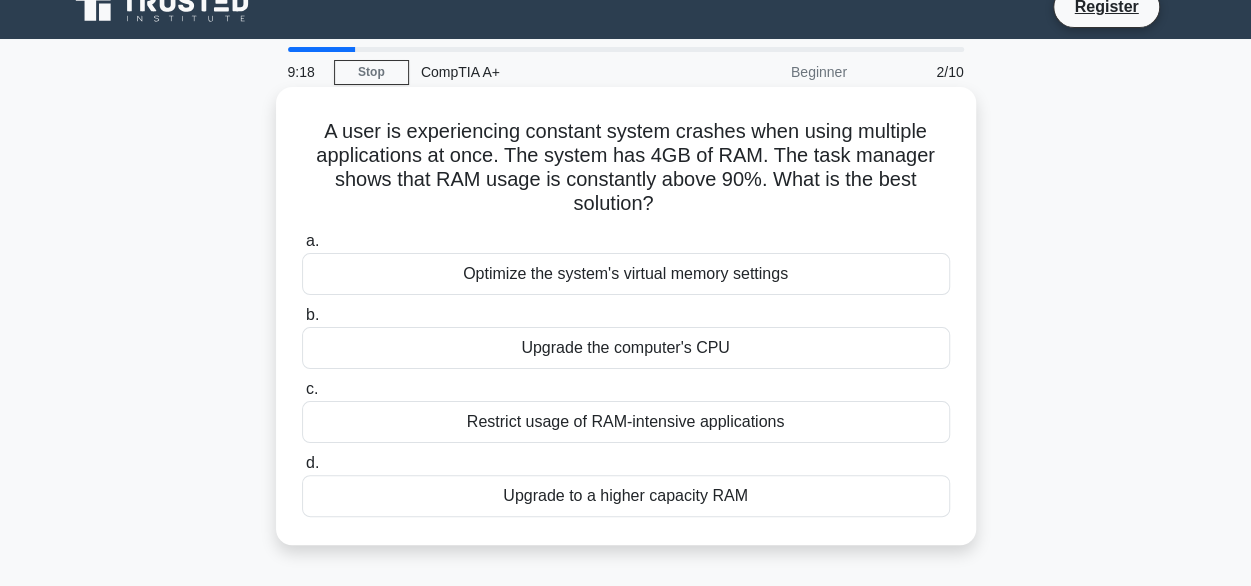 click on "Upgrade to a higher capacity RAM" at bounding box center [626, 496] 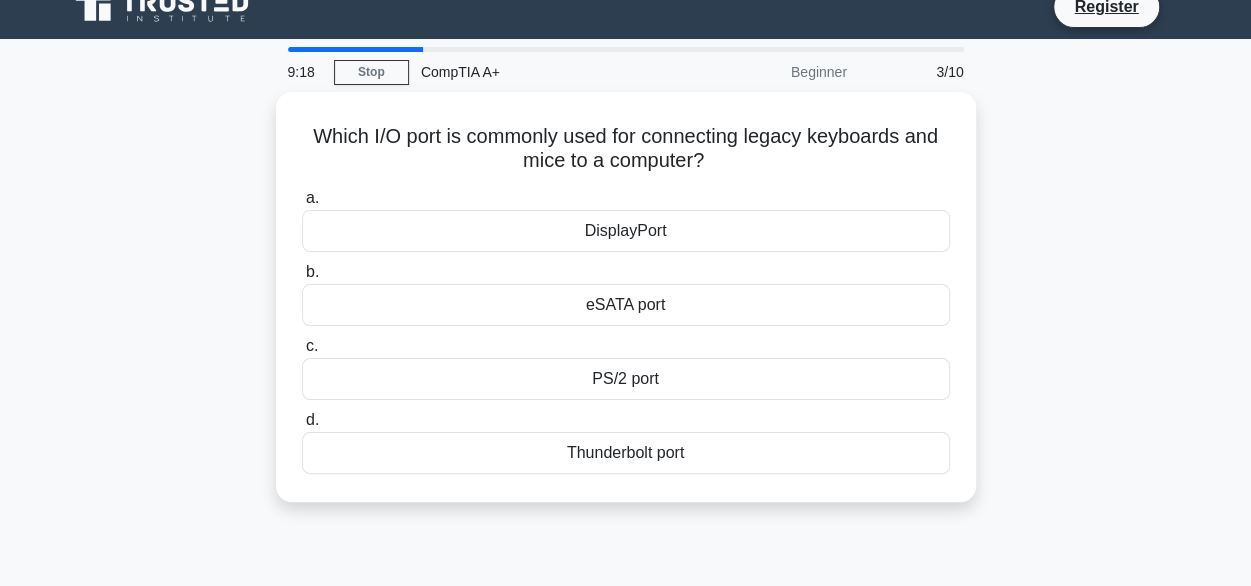 scroll, scrollTop: 0, scrollLeft: 0, axis: both 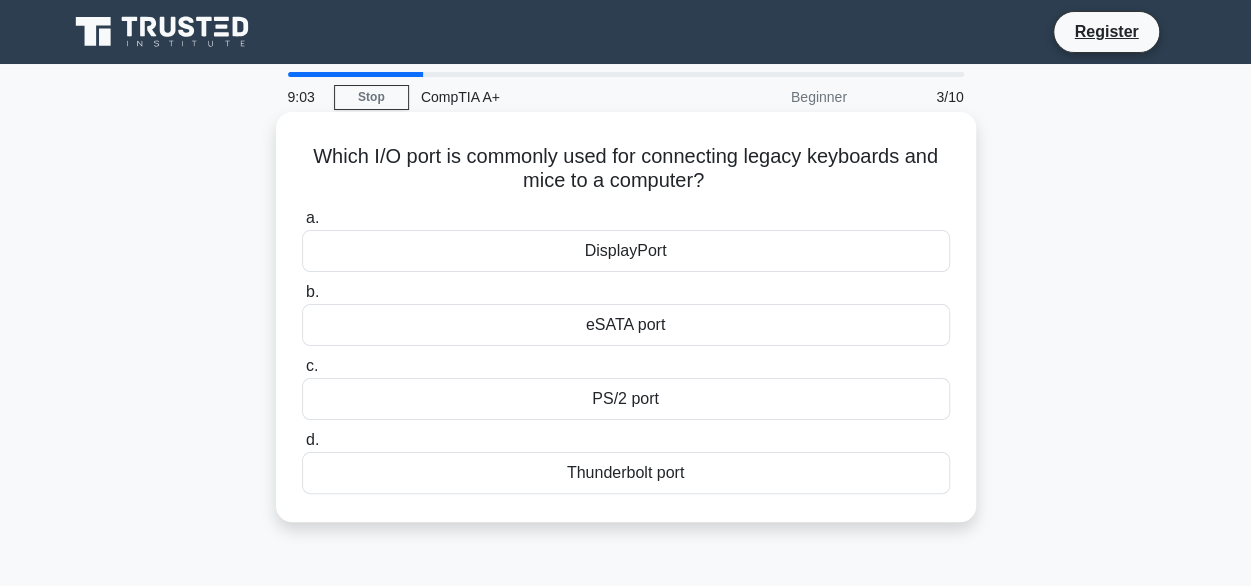 click on "PS/2 port" at bounding box center [626, 399] 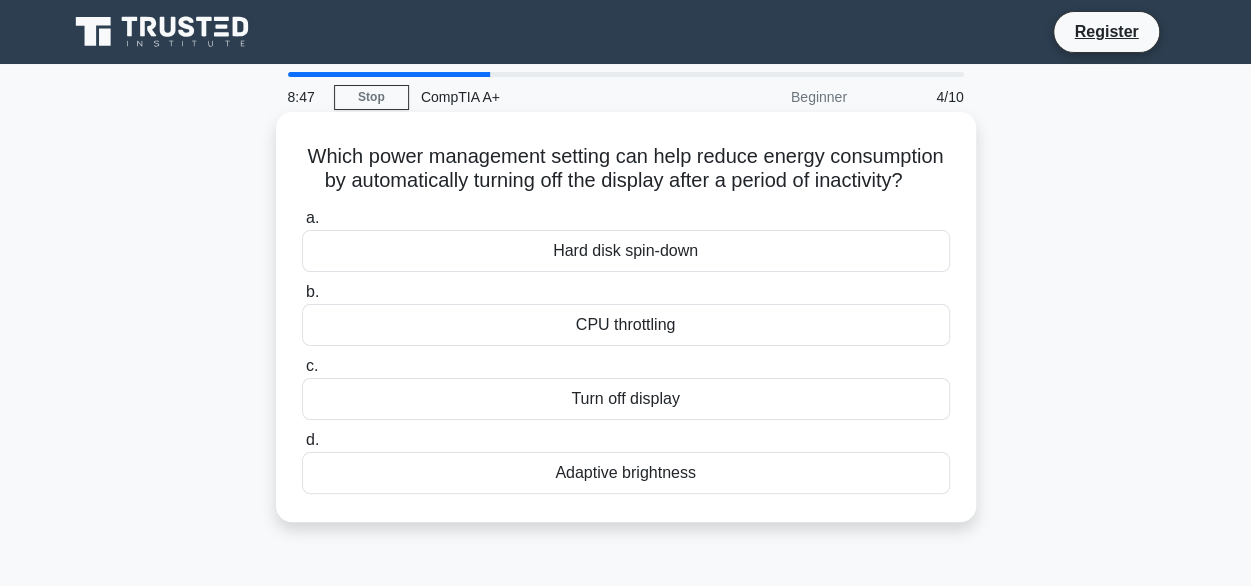 click on "Turn off display" at bounding box center (626, 399) 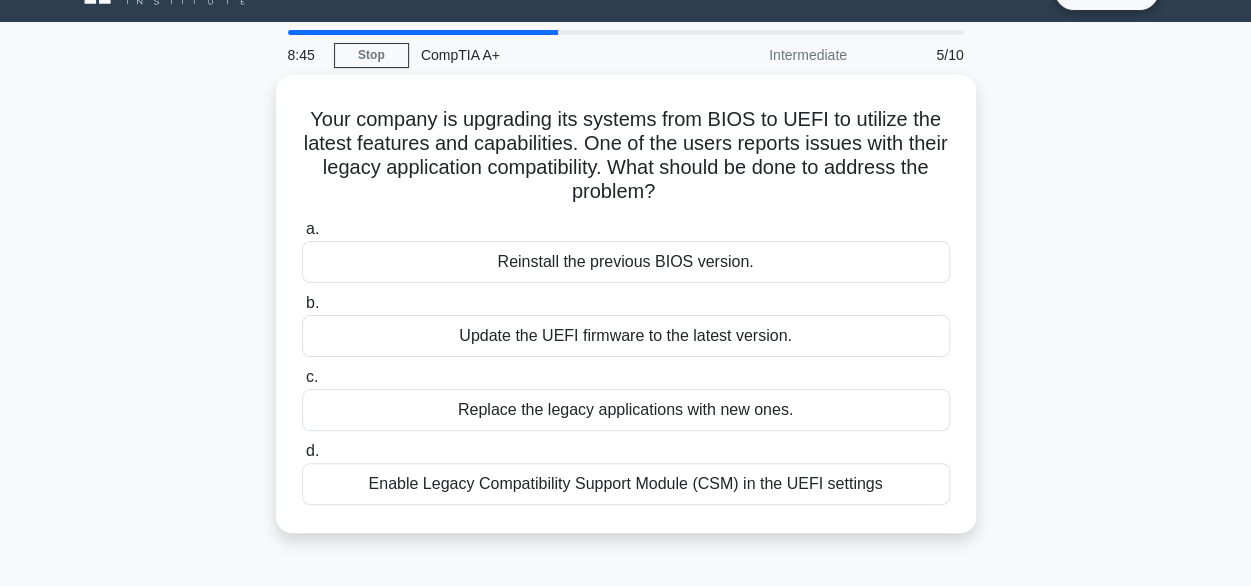 scroll, scrollTop: 46, scrollLeft: 0, axis: vertical 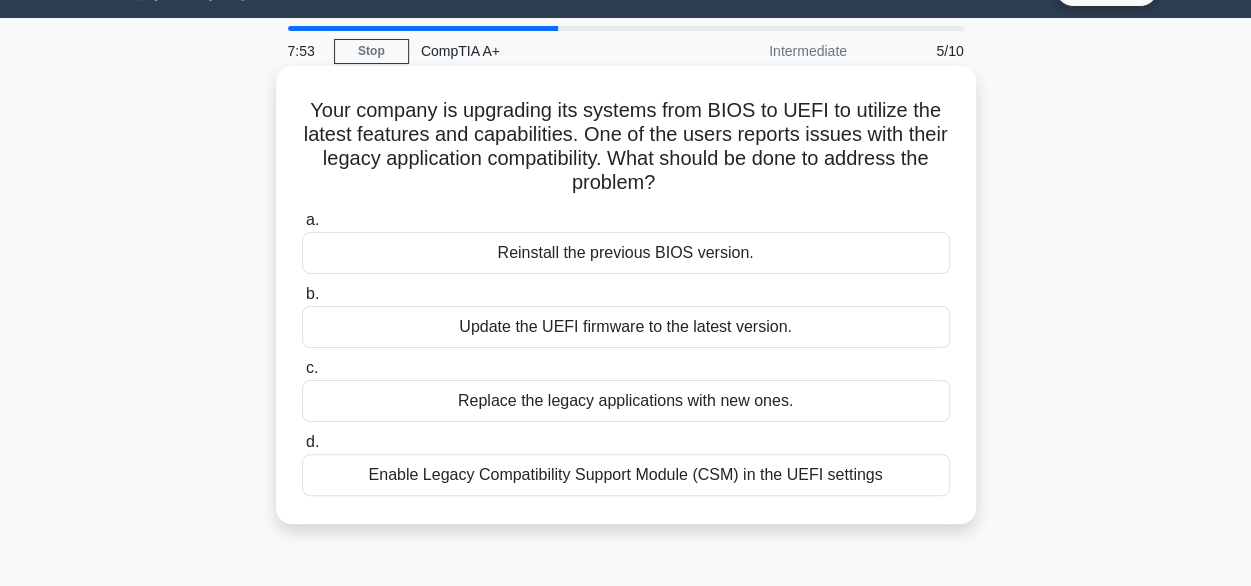click on "Update the UEFI firmware to the latest version." at bounding box center [626, 327] 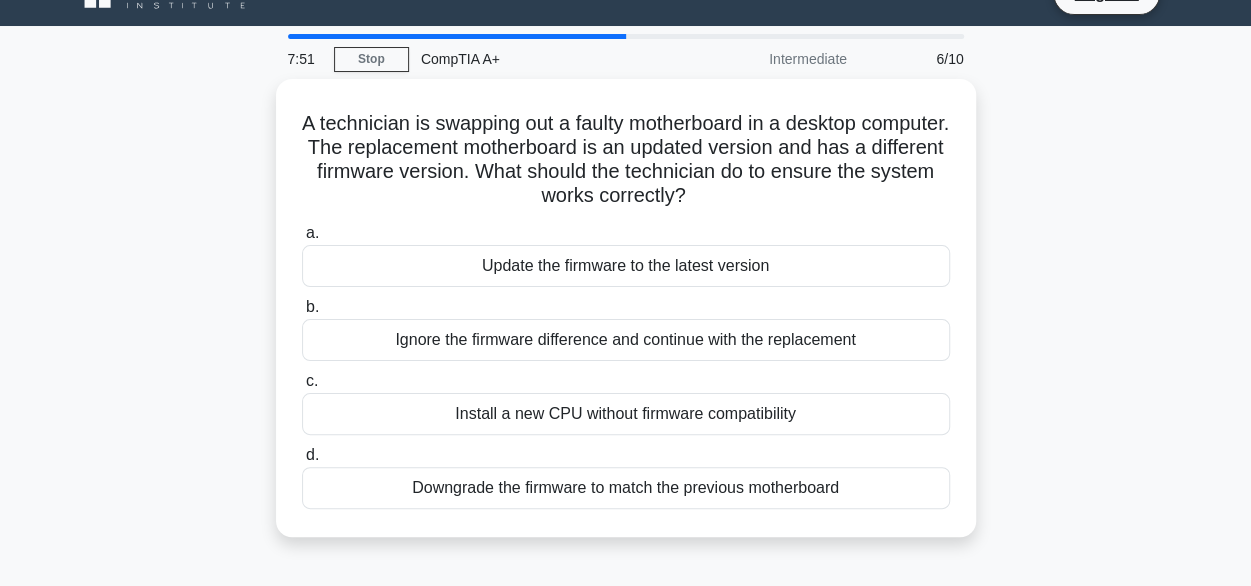 scroll, scrollTop: 39, scrollLeft: 0, axis: vertical 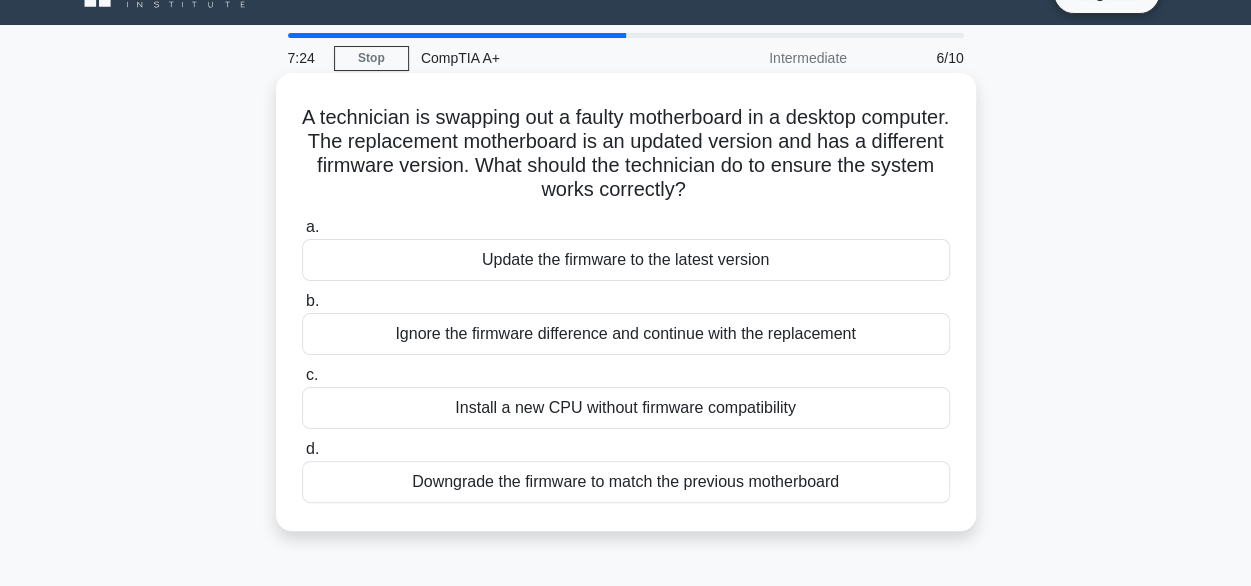 click on "Update the firmware to the latest version" at bounding box center [626, 260] 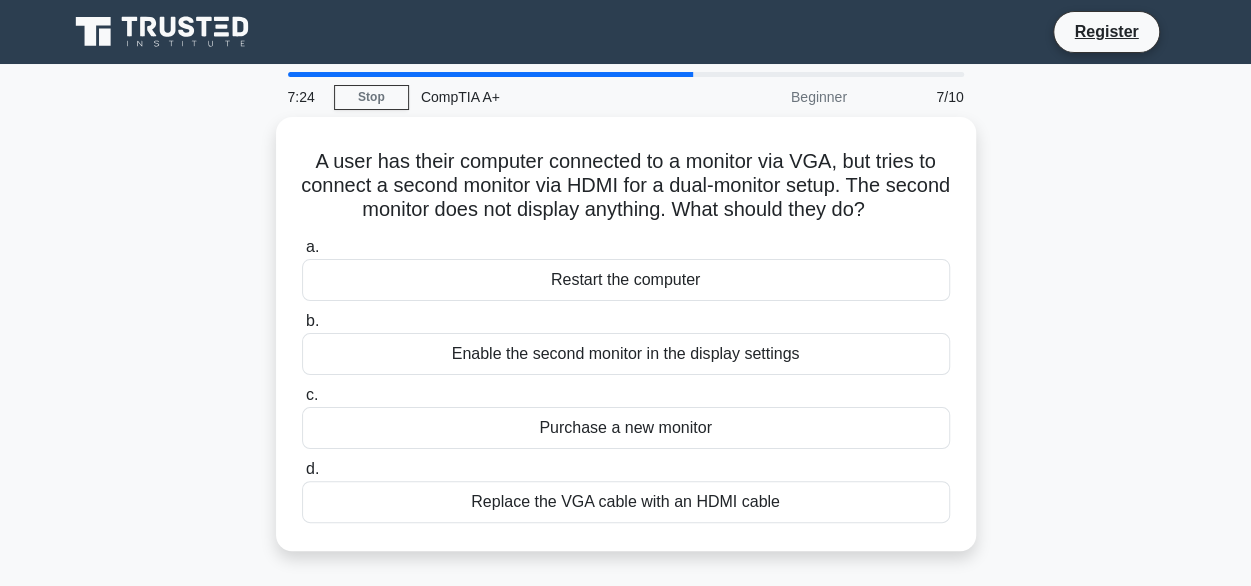 scroll, scrollTop: 0, scrollLeft: 0, axis: both 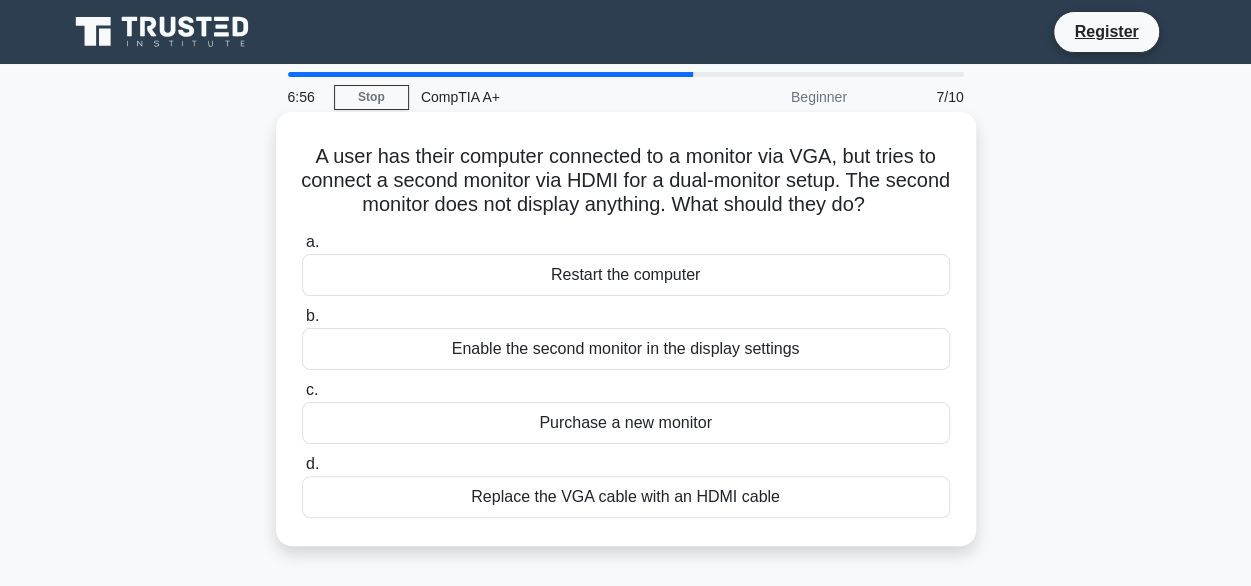 click on "Restart the computer" at bounding box center (626, 275) 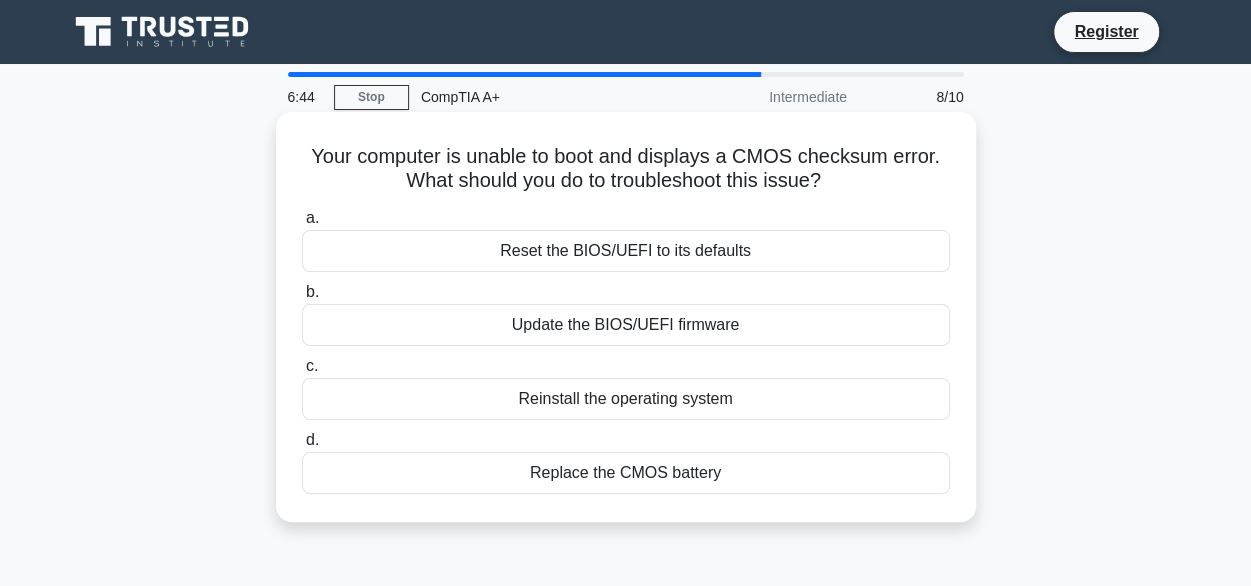 click on "Replace the CMOS battery" at bounding box center [626, 473] 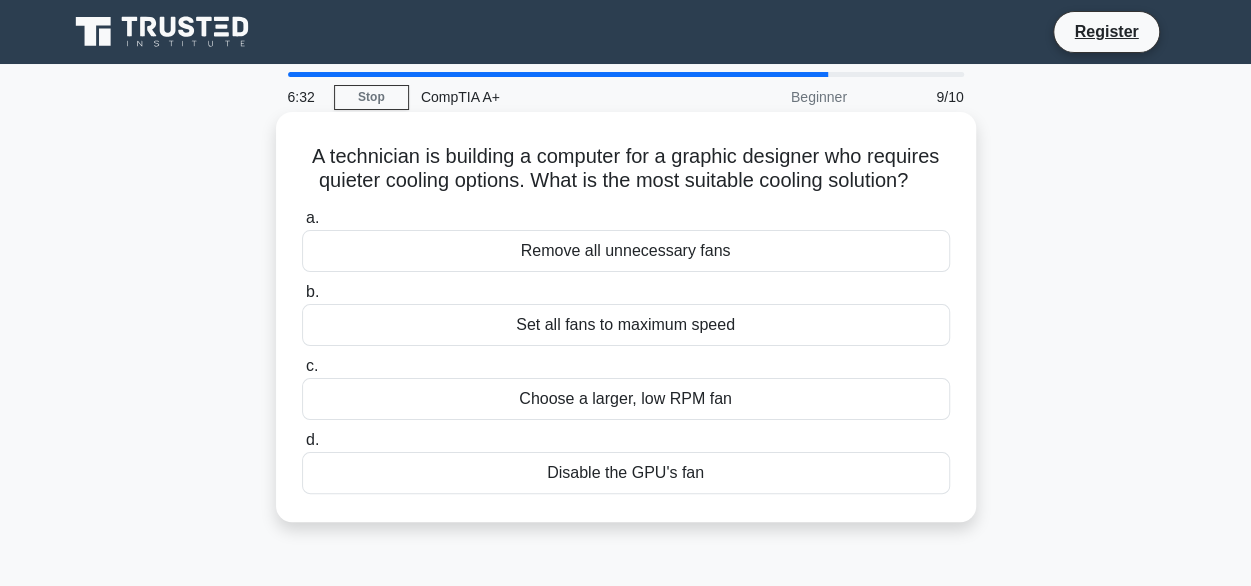 click on "Choose a larger, low RPM fan" at bounding box center (626, 399) 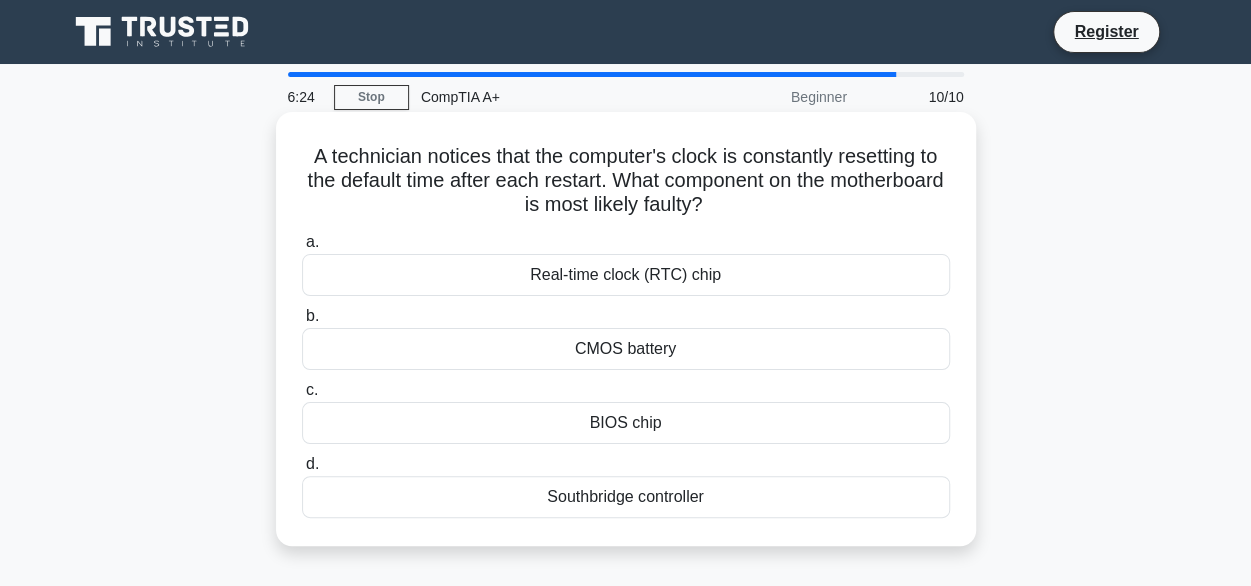 click on "CMOS battery" at bounding box center [626, 349] 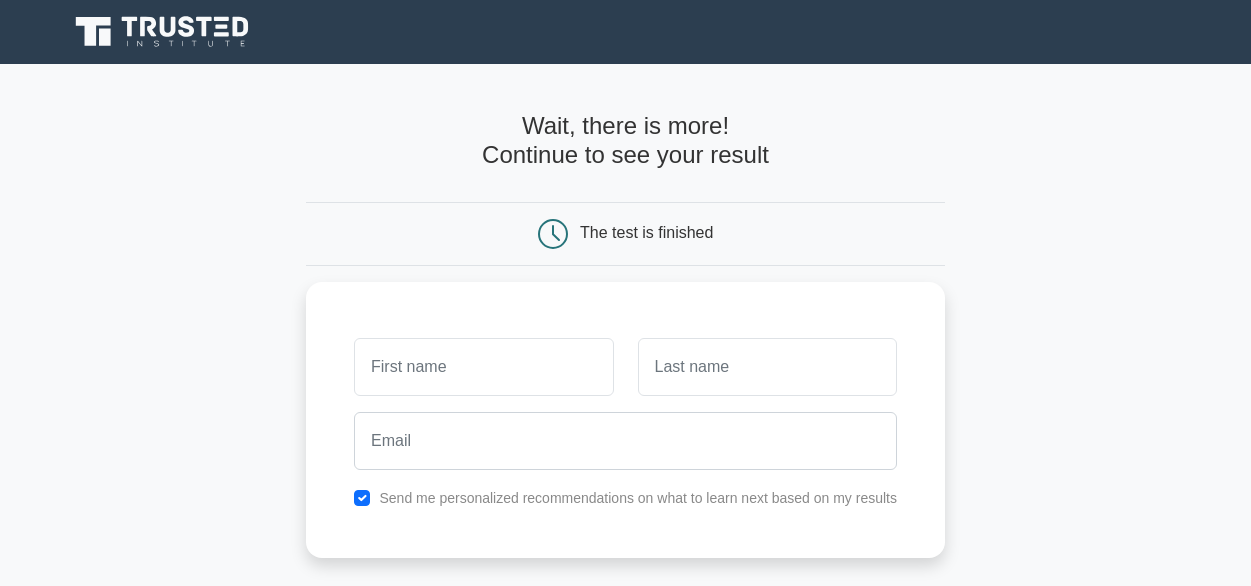 scroll, scrollTop: 0, scrollLeft: 0, axis: both 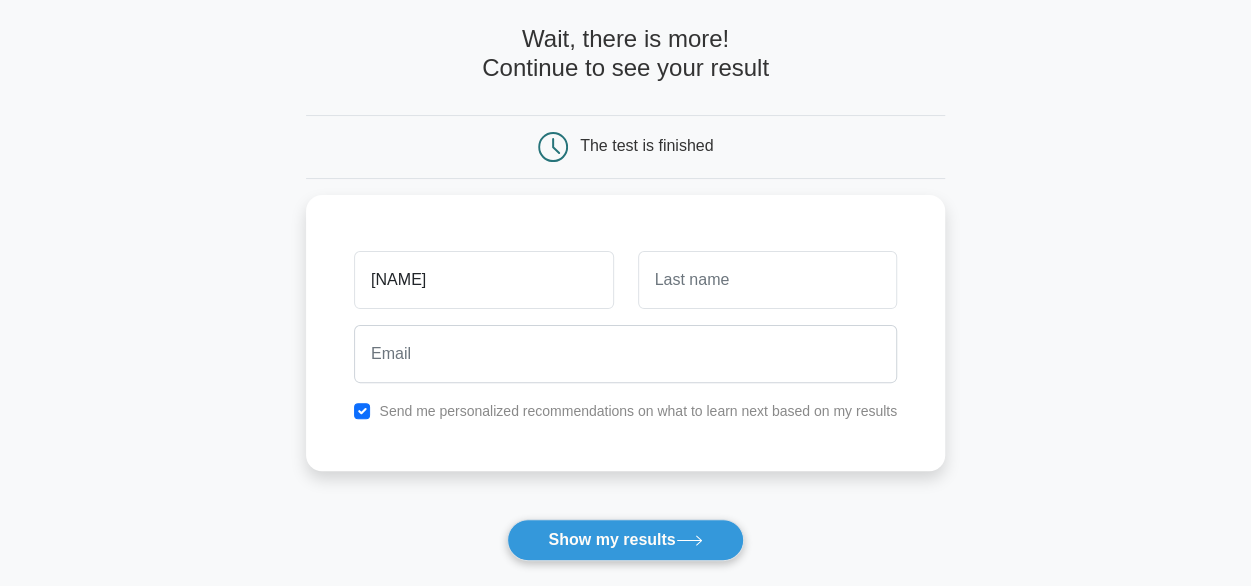 type on "nick" 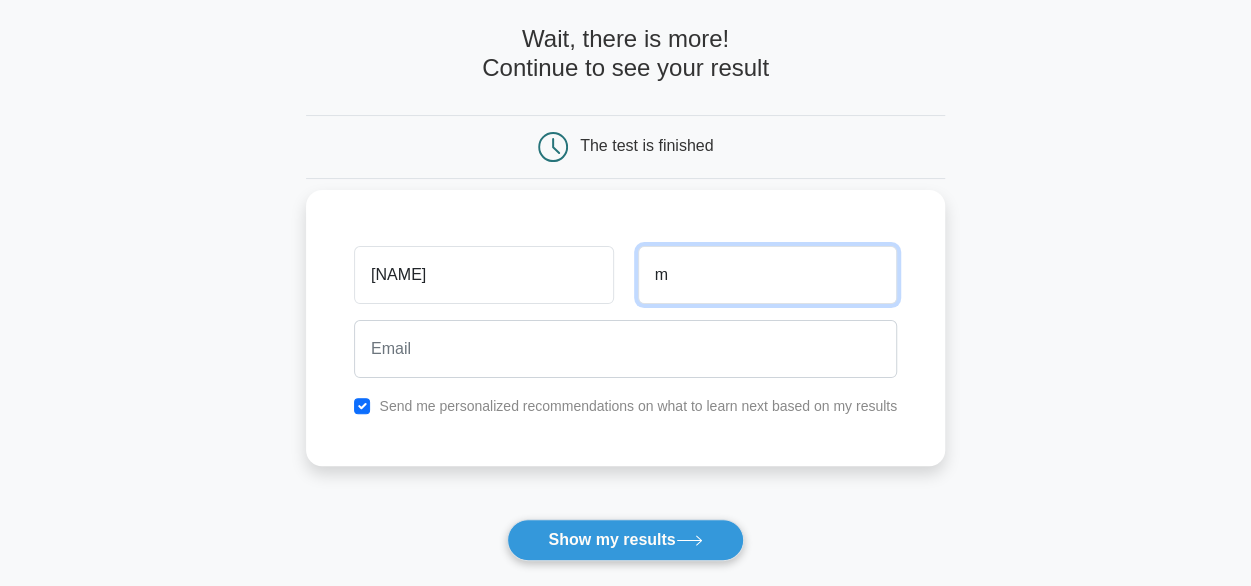 type on "m" 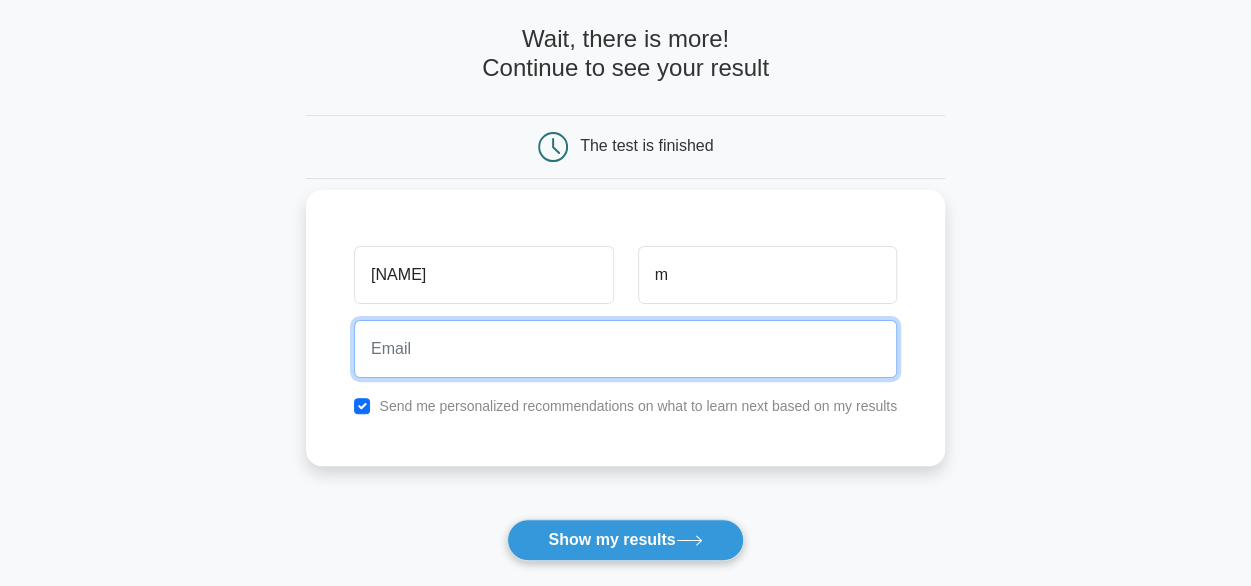 click at bounding box center (625, 349) 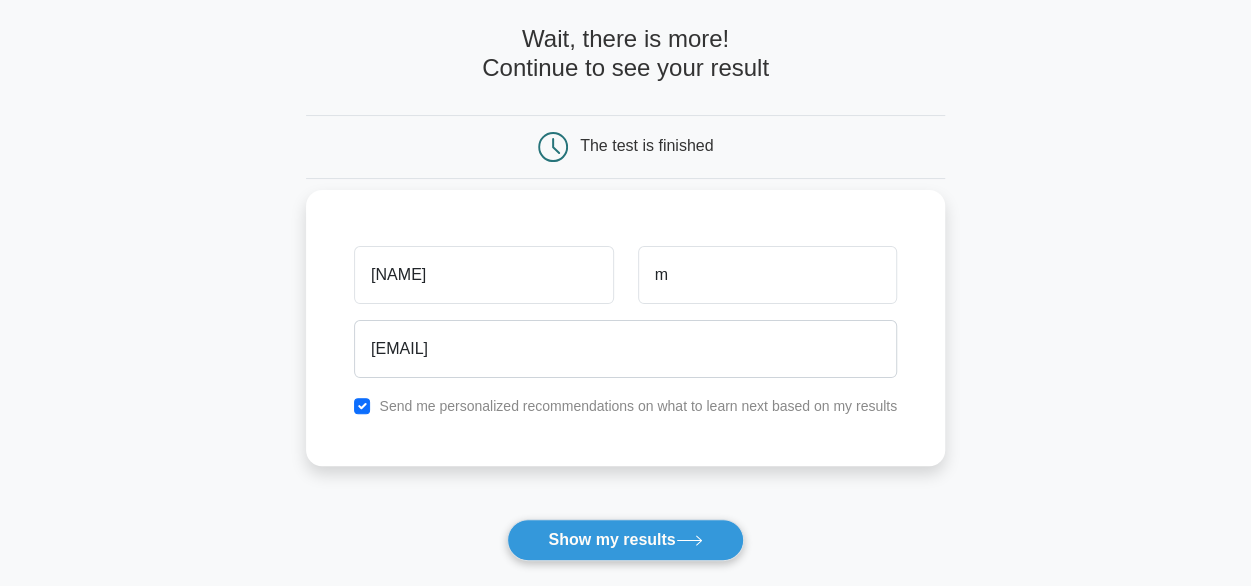 click on "Send me personalized recommendations on what to learn next based on my results" at bounding box center [625, 406] 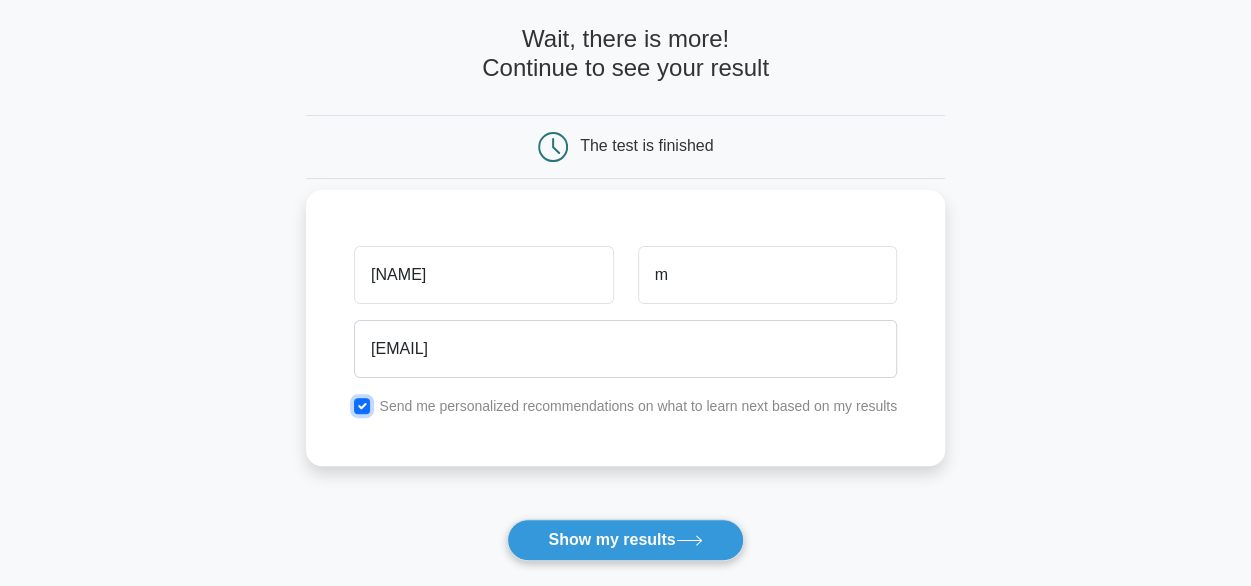 click at bounding box center (362, 406) 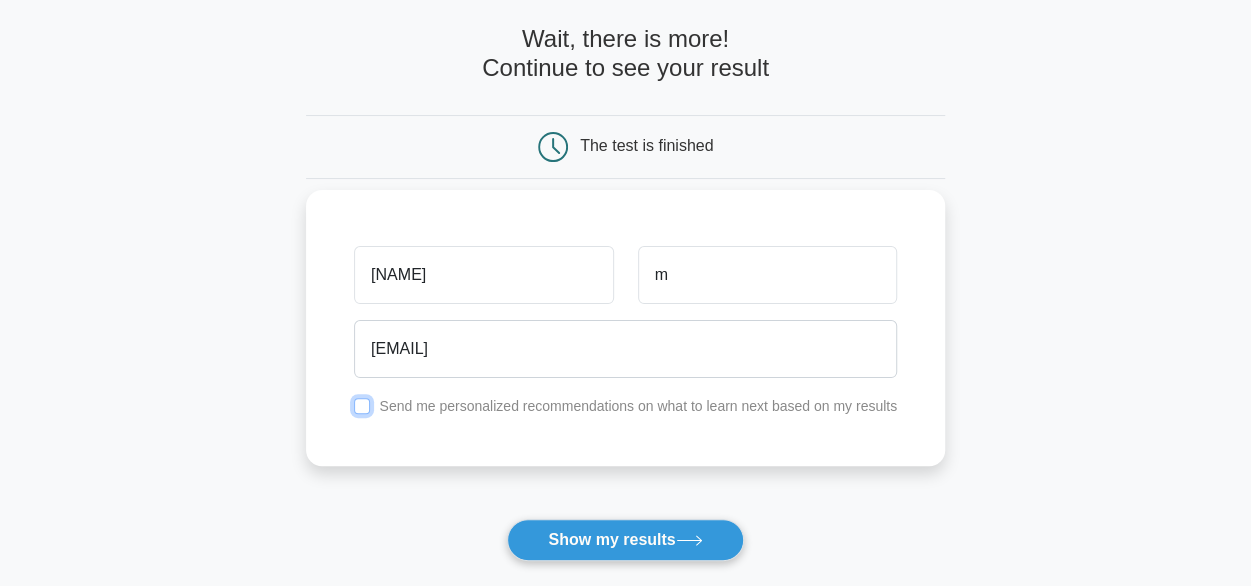 click at bounding box center (362, 406) 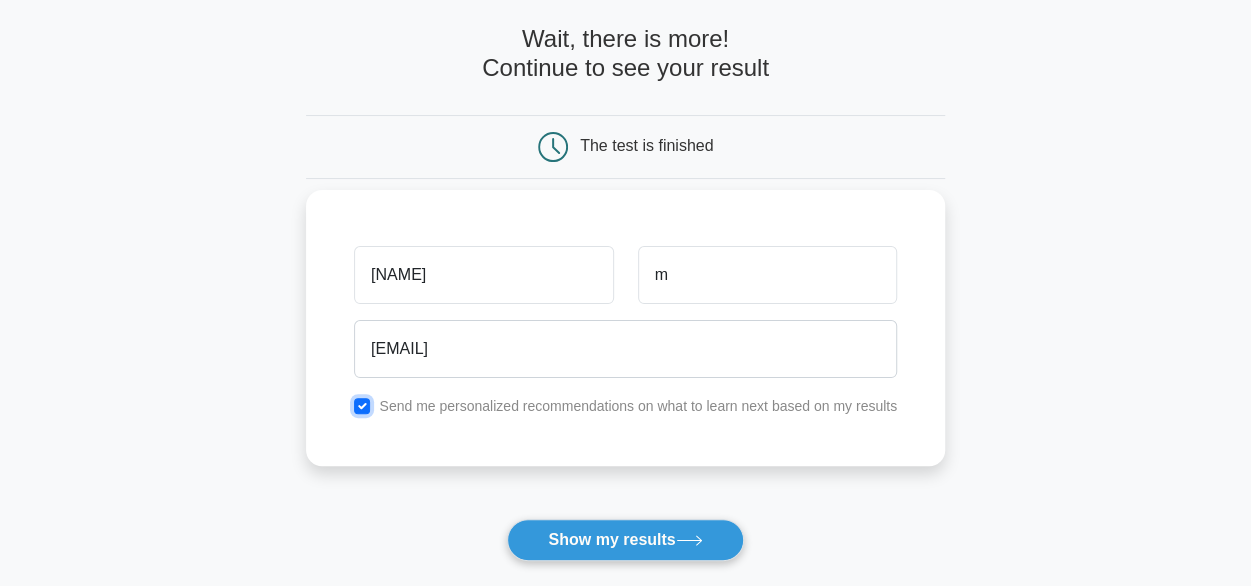 click at bounding box center [362, 406] 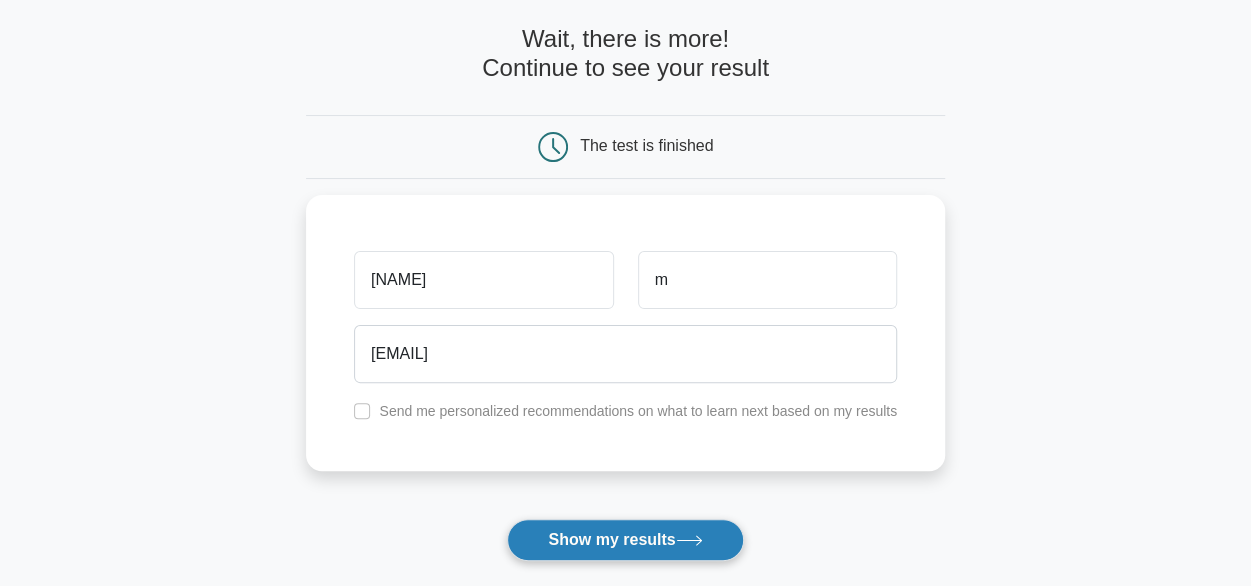 click on "Show my results" at bounding box center [625, 540] 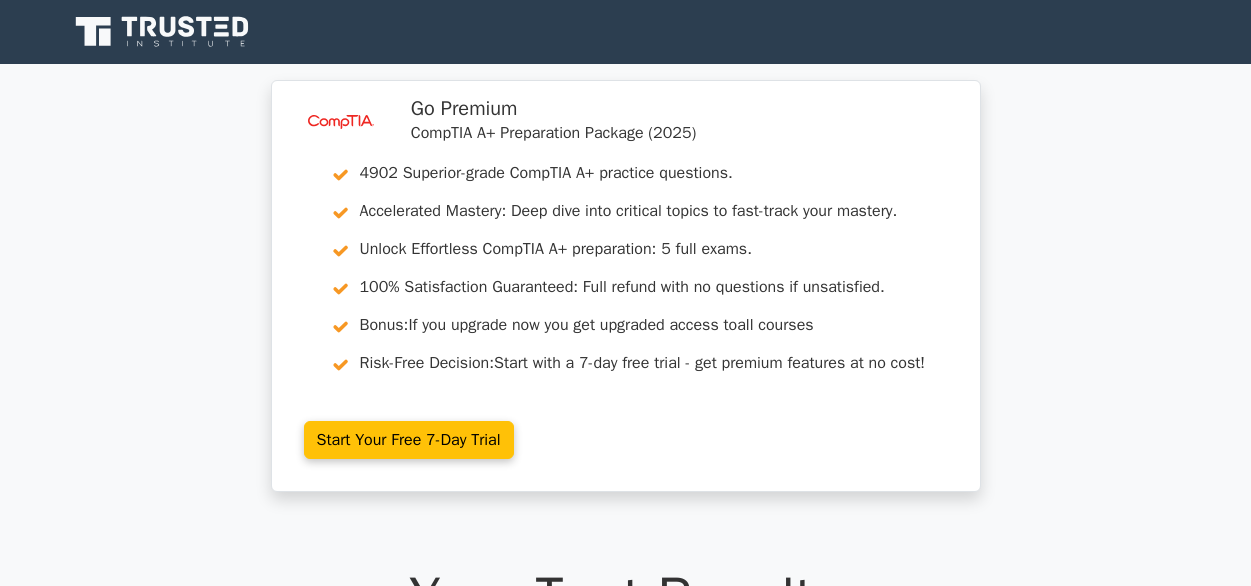 scroll, scrollTop: 0, scrollLeft: 0, axis: both 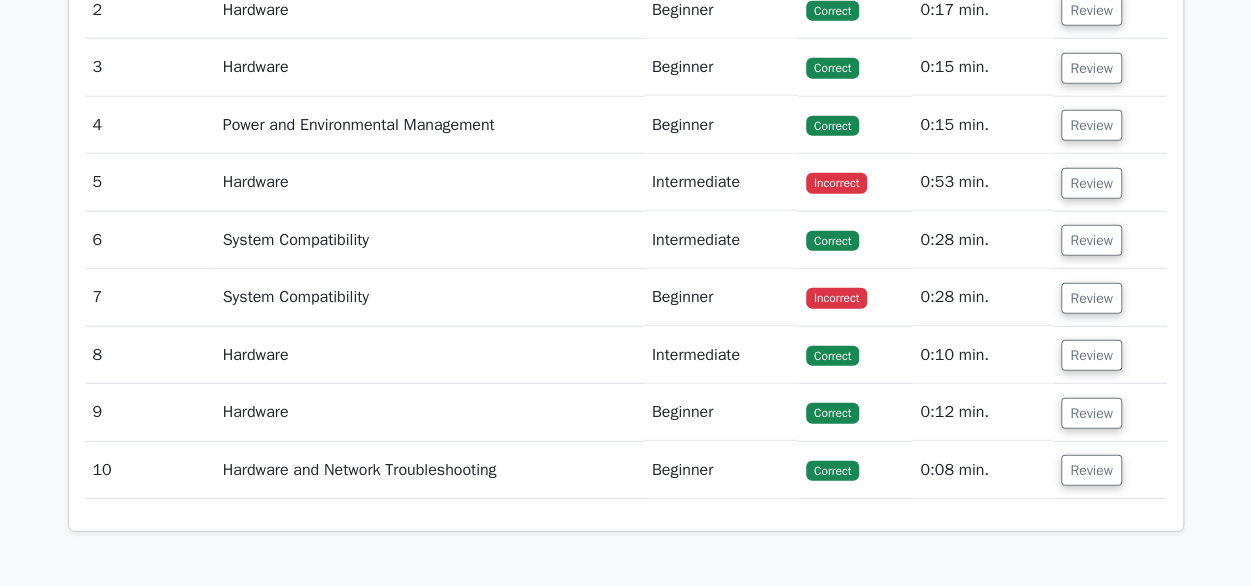 click on "Beginner" at bounding box center (721, 297) 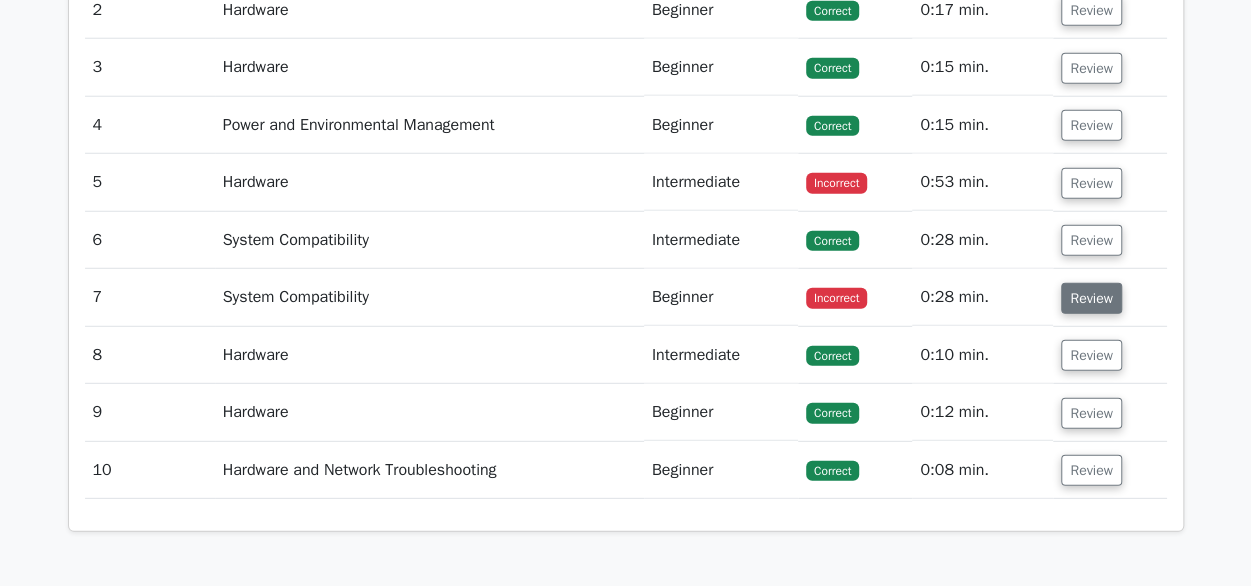 click on "Review" at bounding box center [1091, 298] 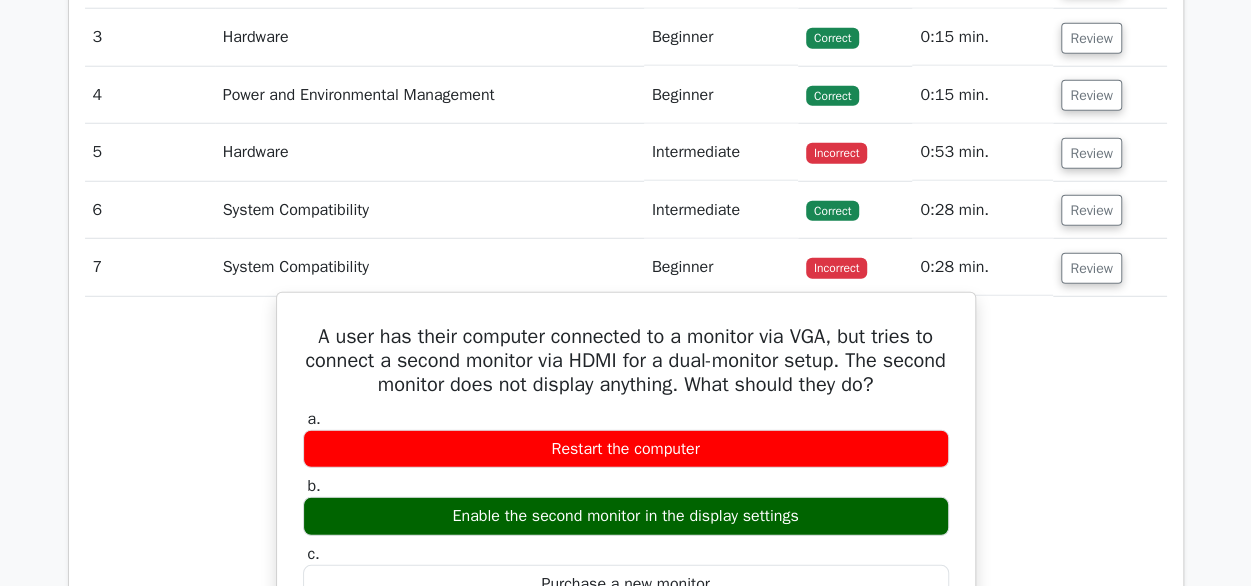 scroll, scrollTop: 2648, scrollLeft: 0, axis: vertical 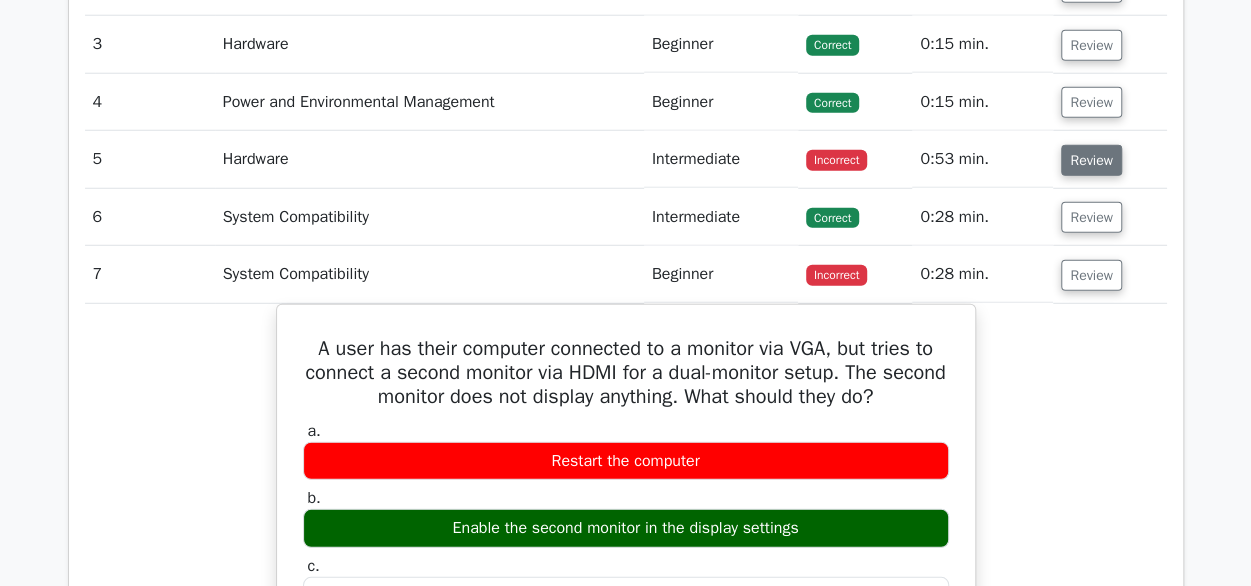 click on "Review" at bounding box center [1091, 160] 